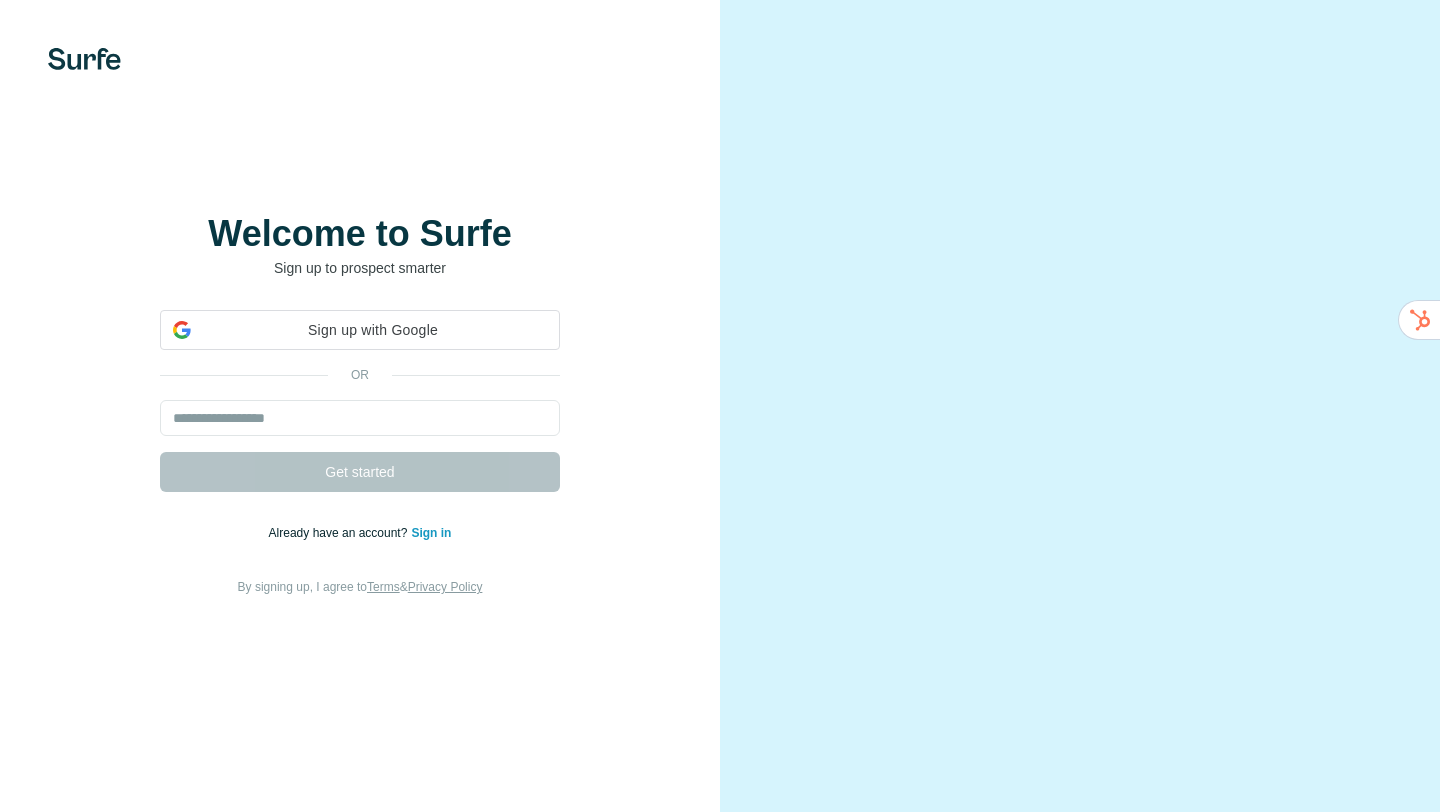 scroll, scrollTop: 0, scrollLeft: 0, axis: both 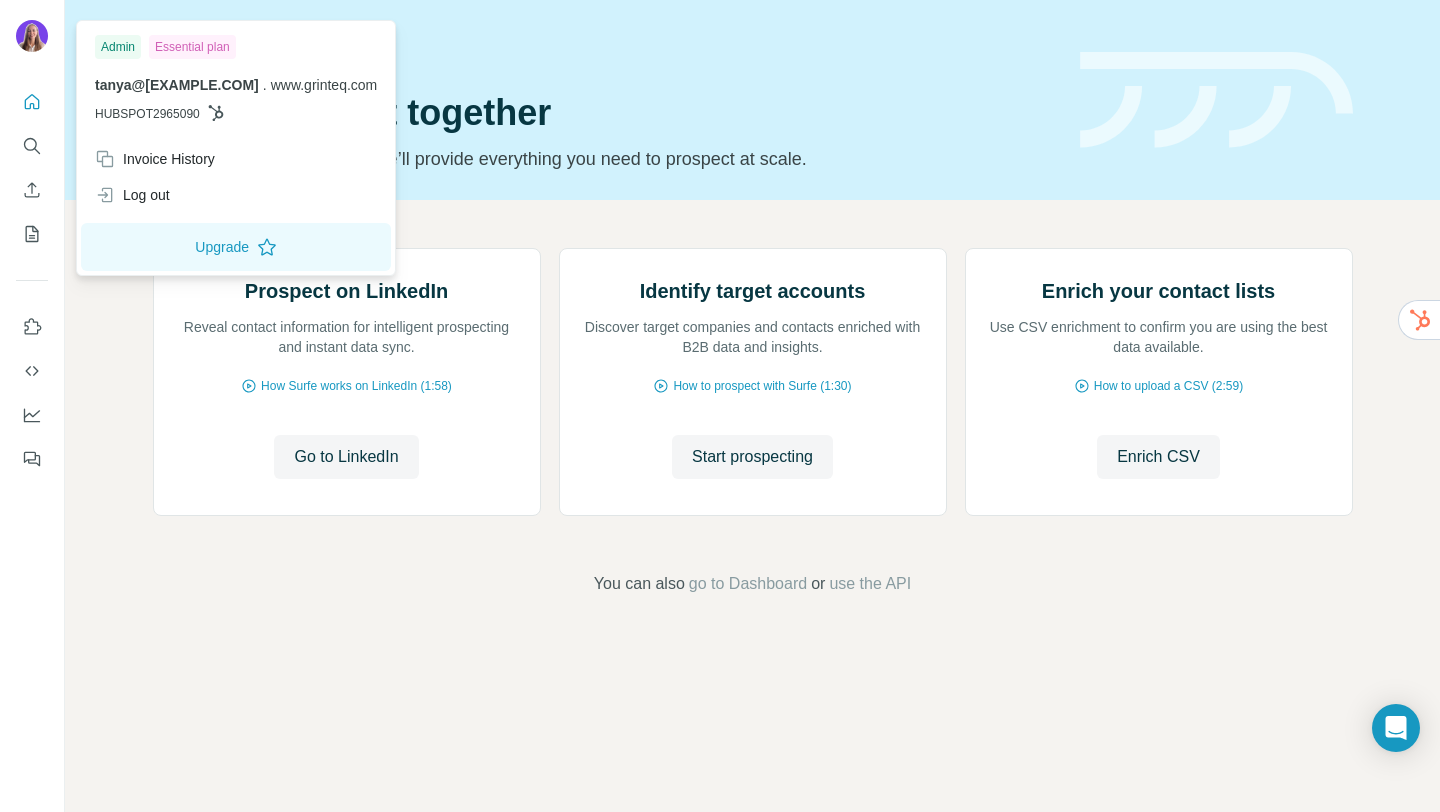 click at bounding box center (35, 39) 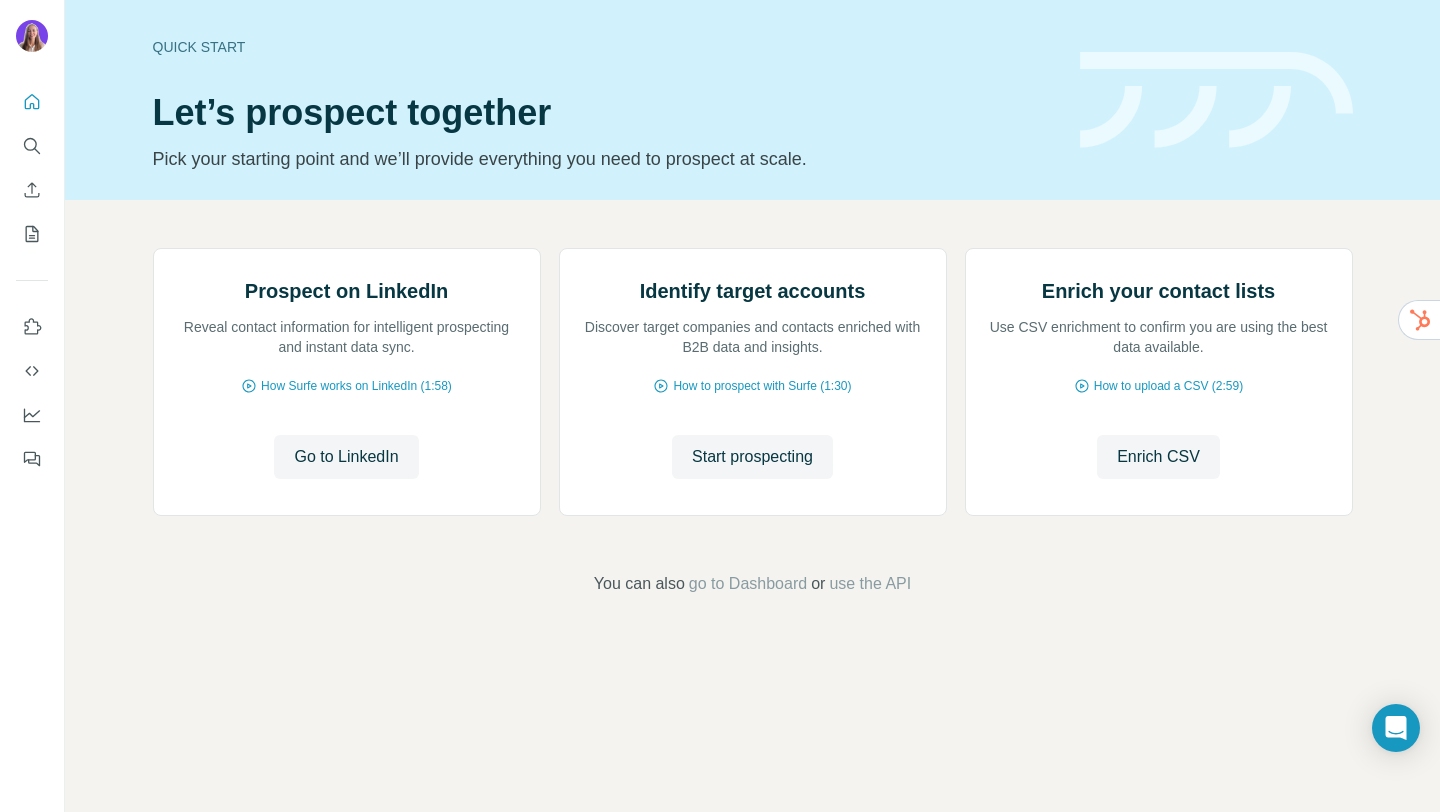 click at bounding box center (32, 36) 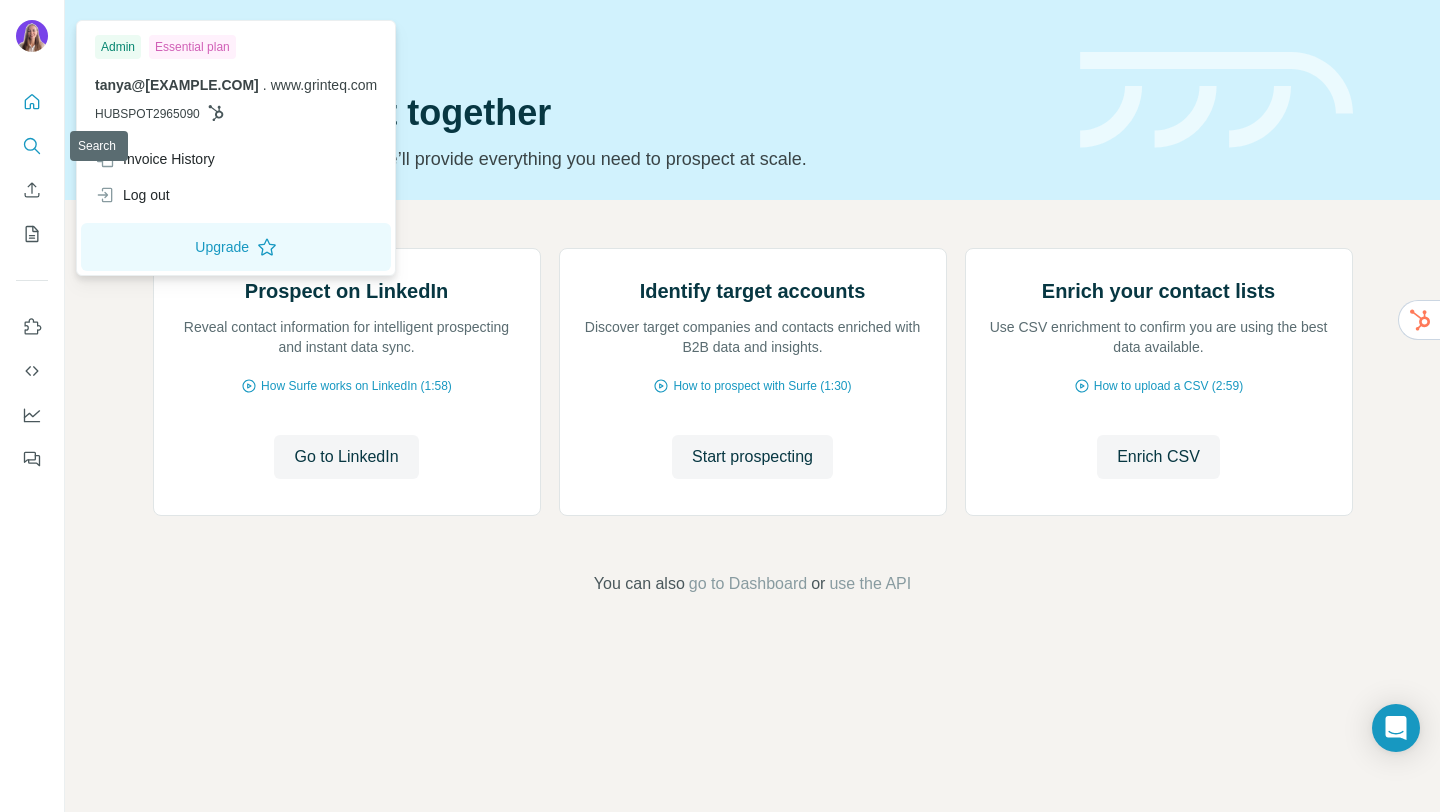 click at bounding box center (32, 146) 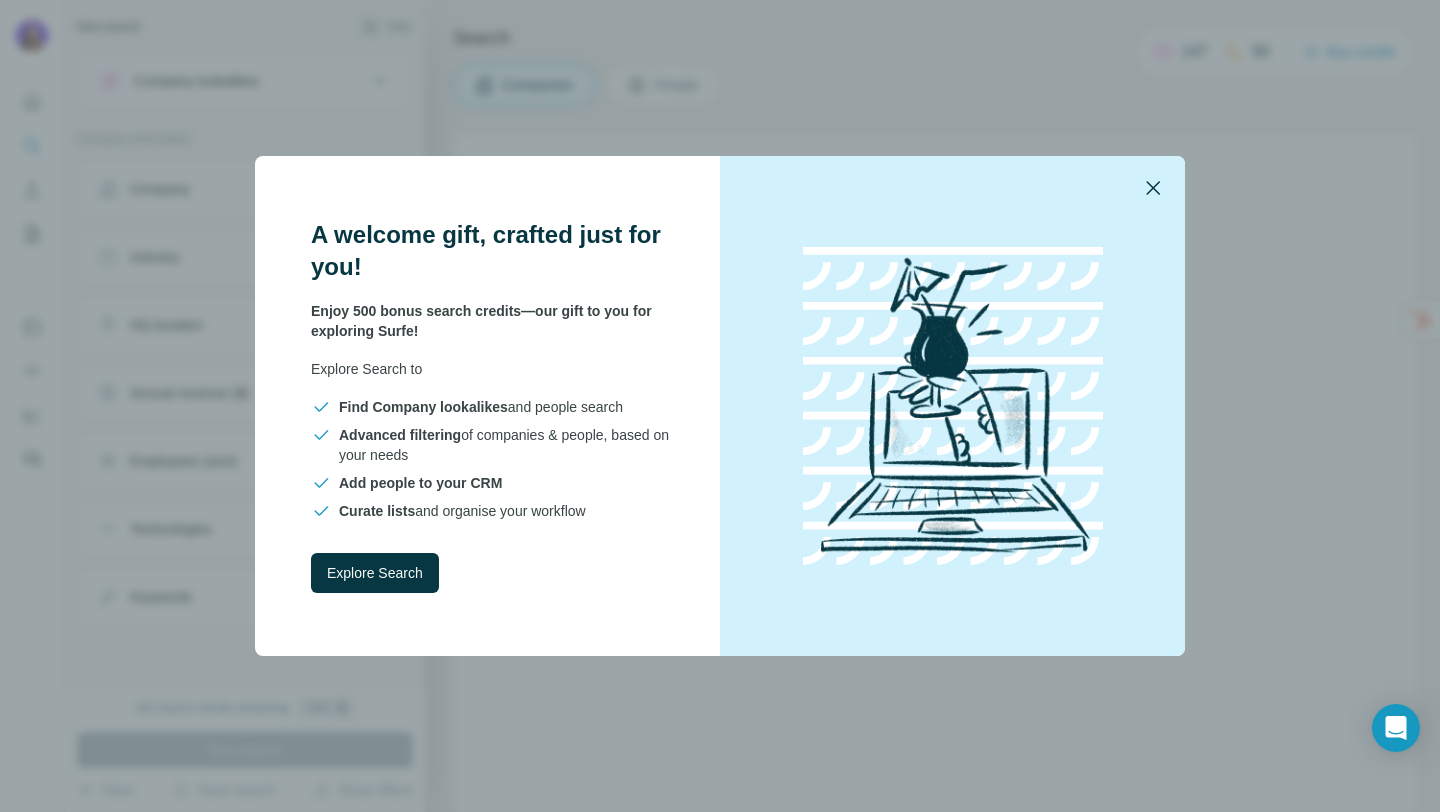 click 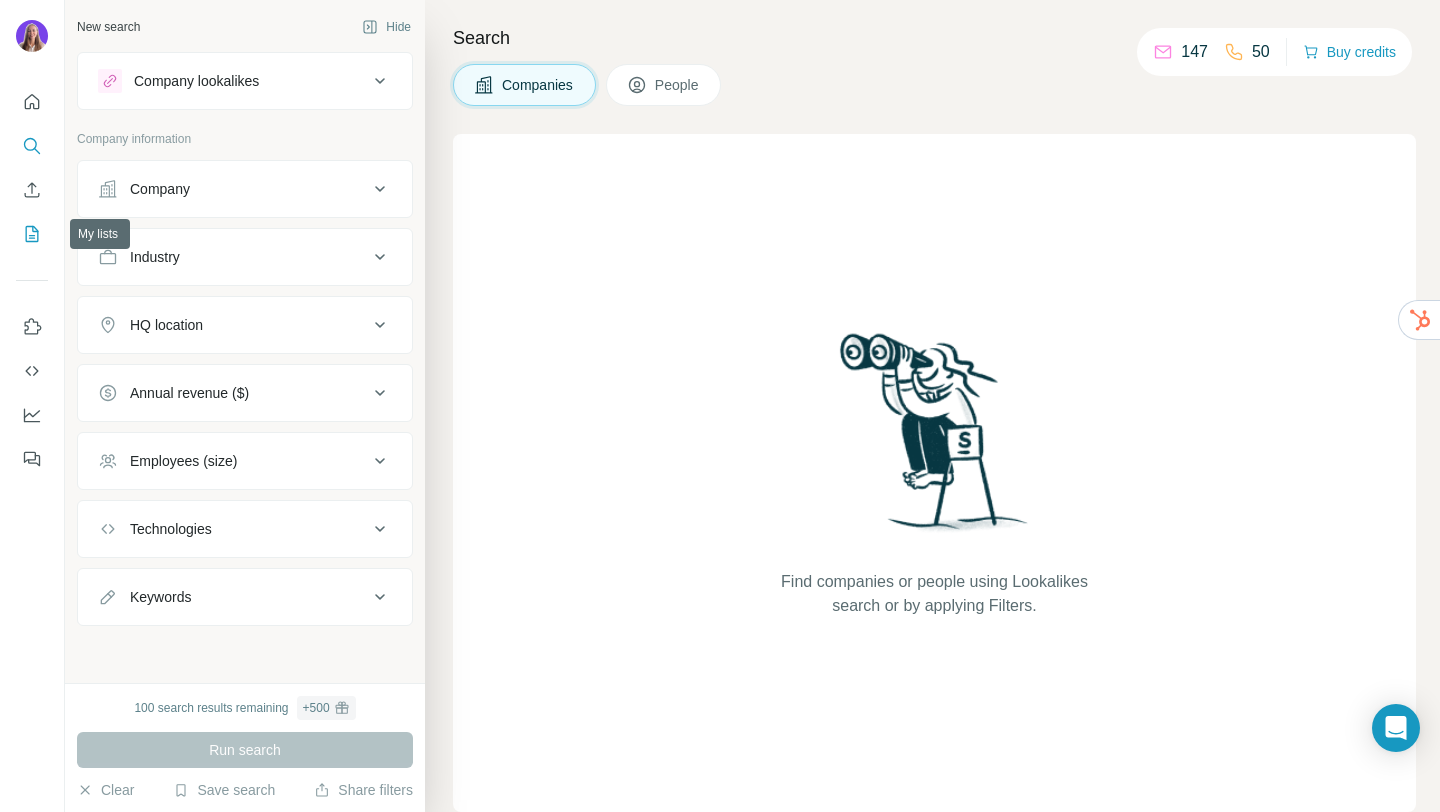 click 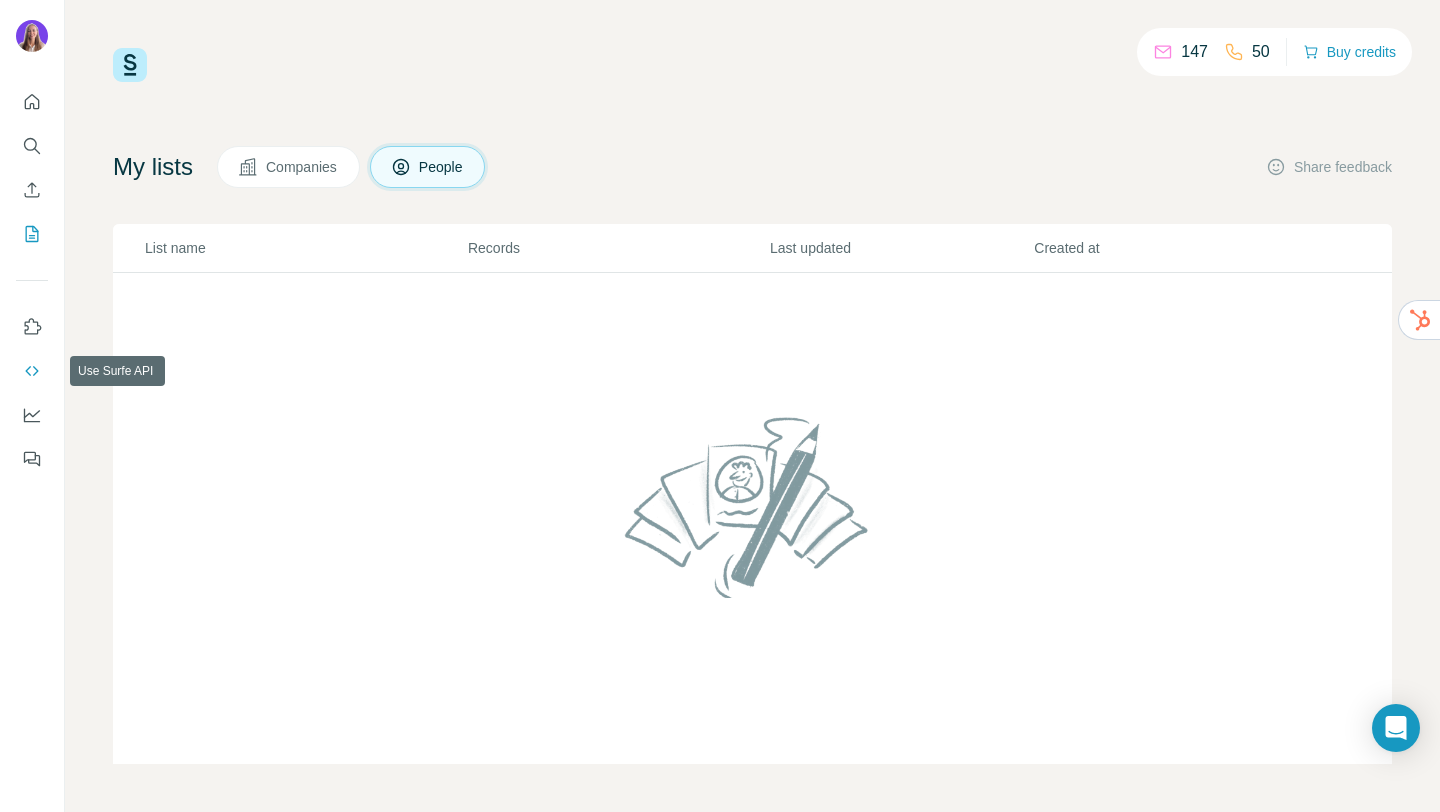 click at bounding box center [32, 371] 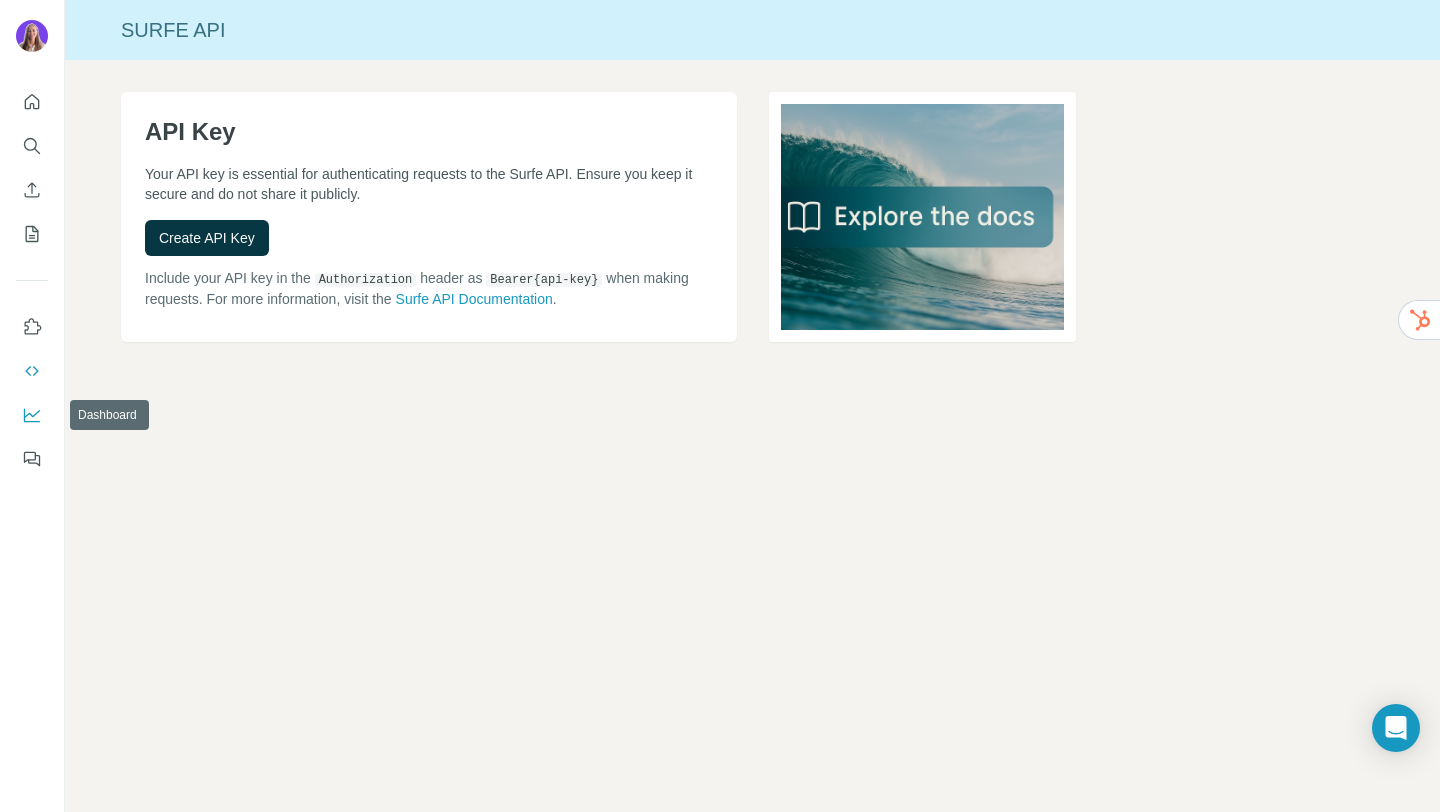 click 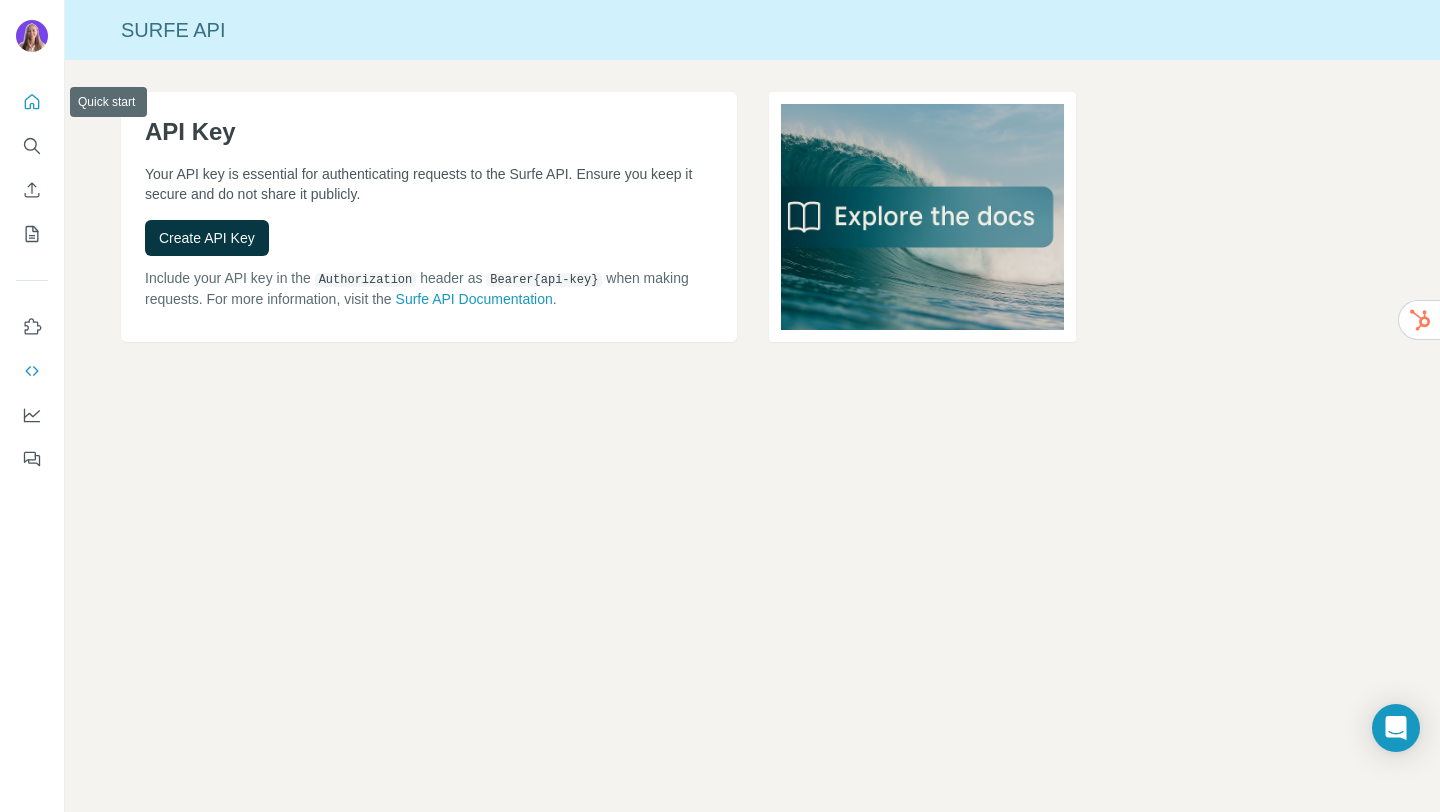 click 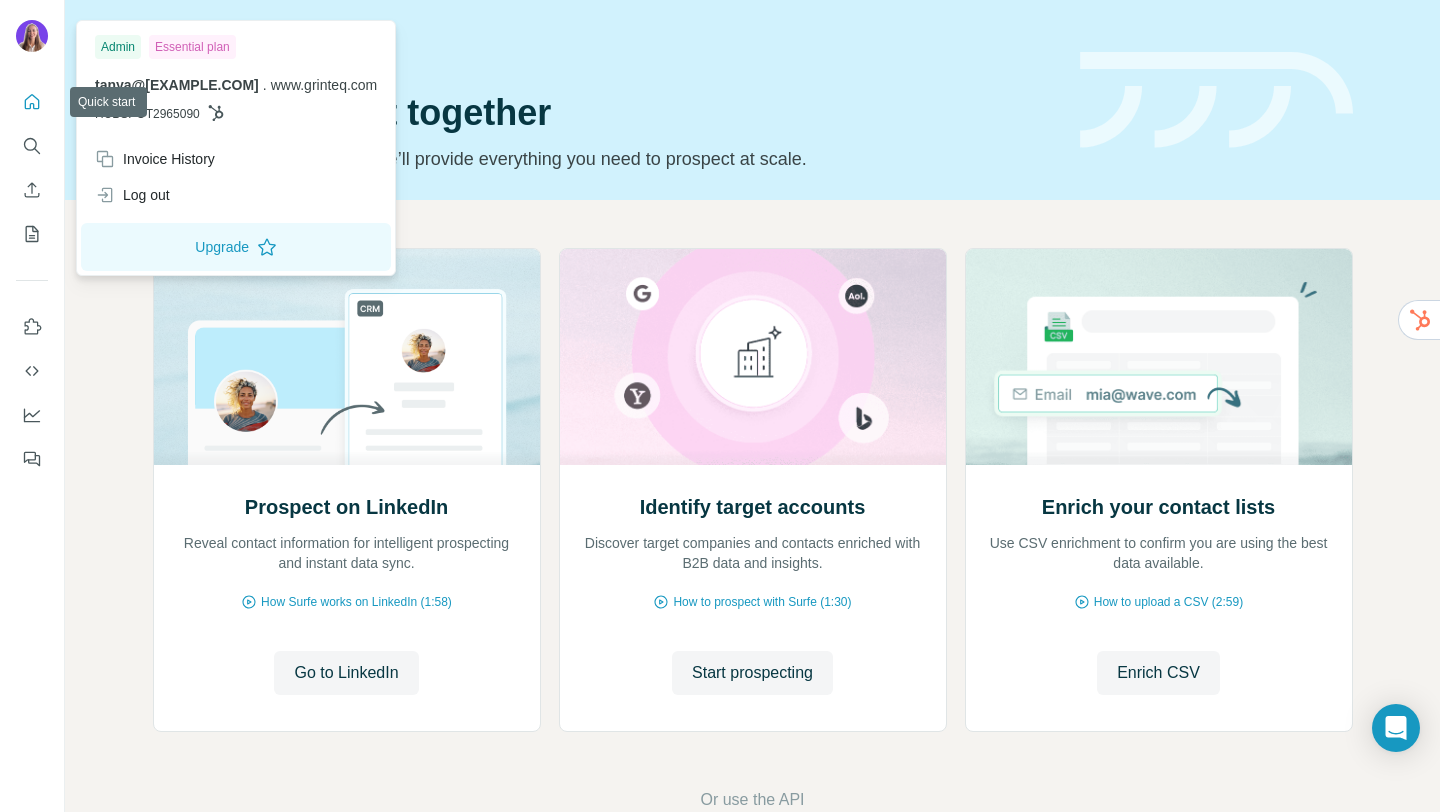 click at bounding box center (32, 36) 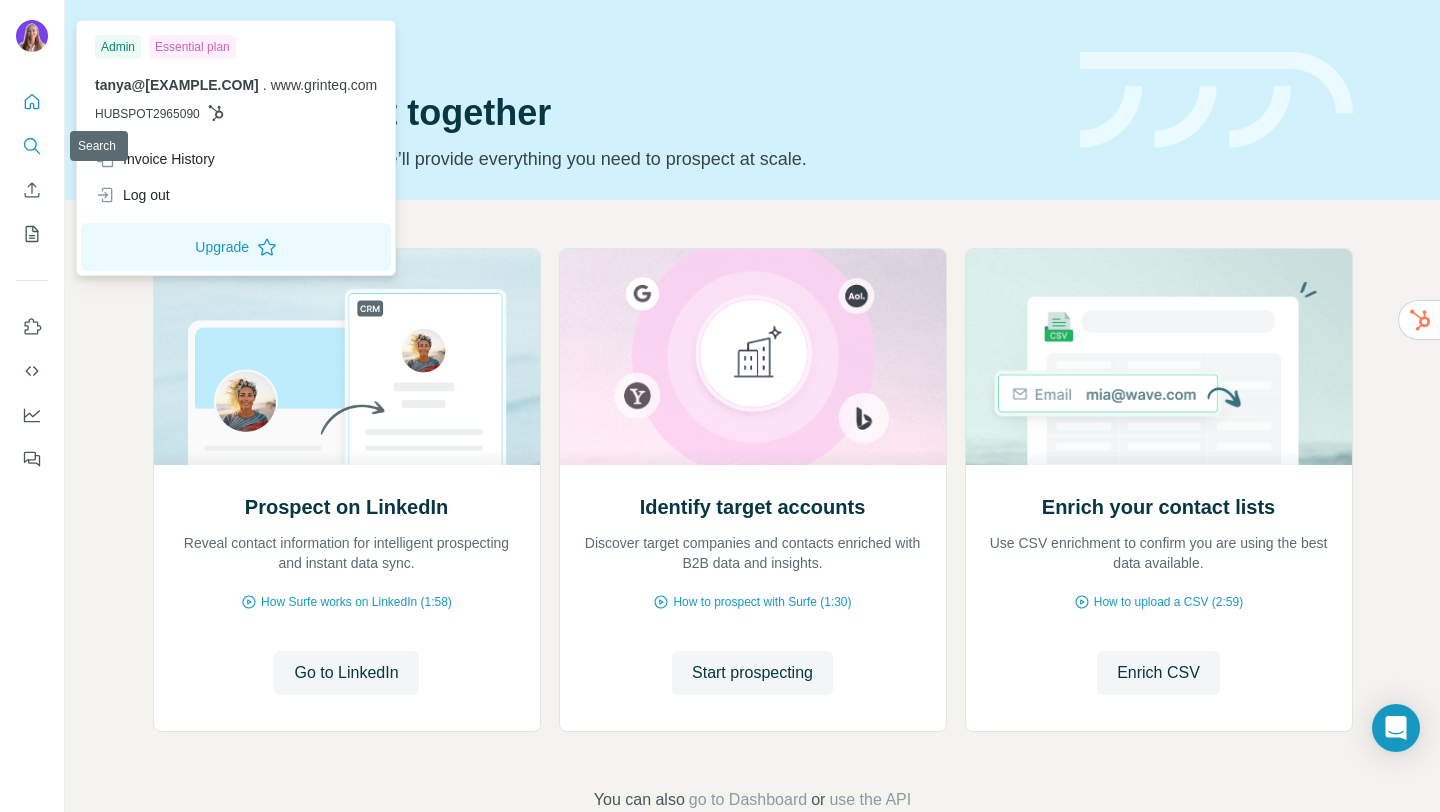 click 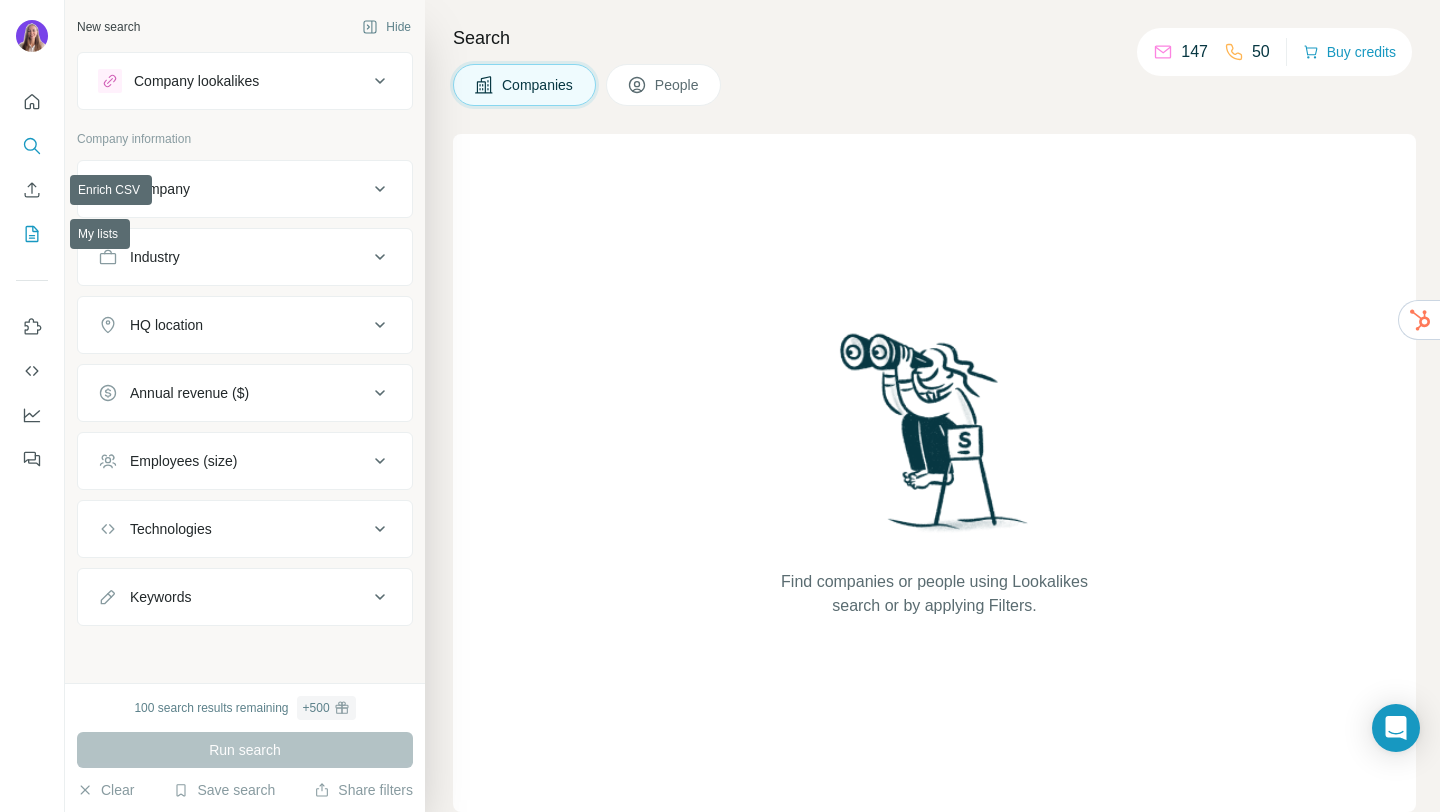 click 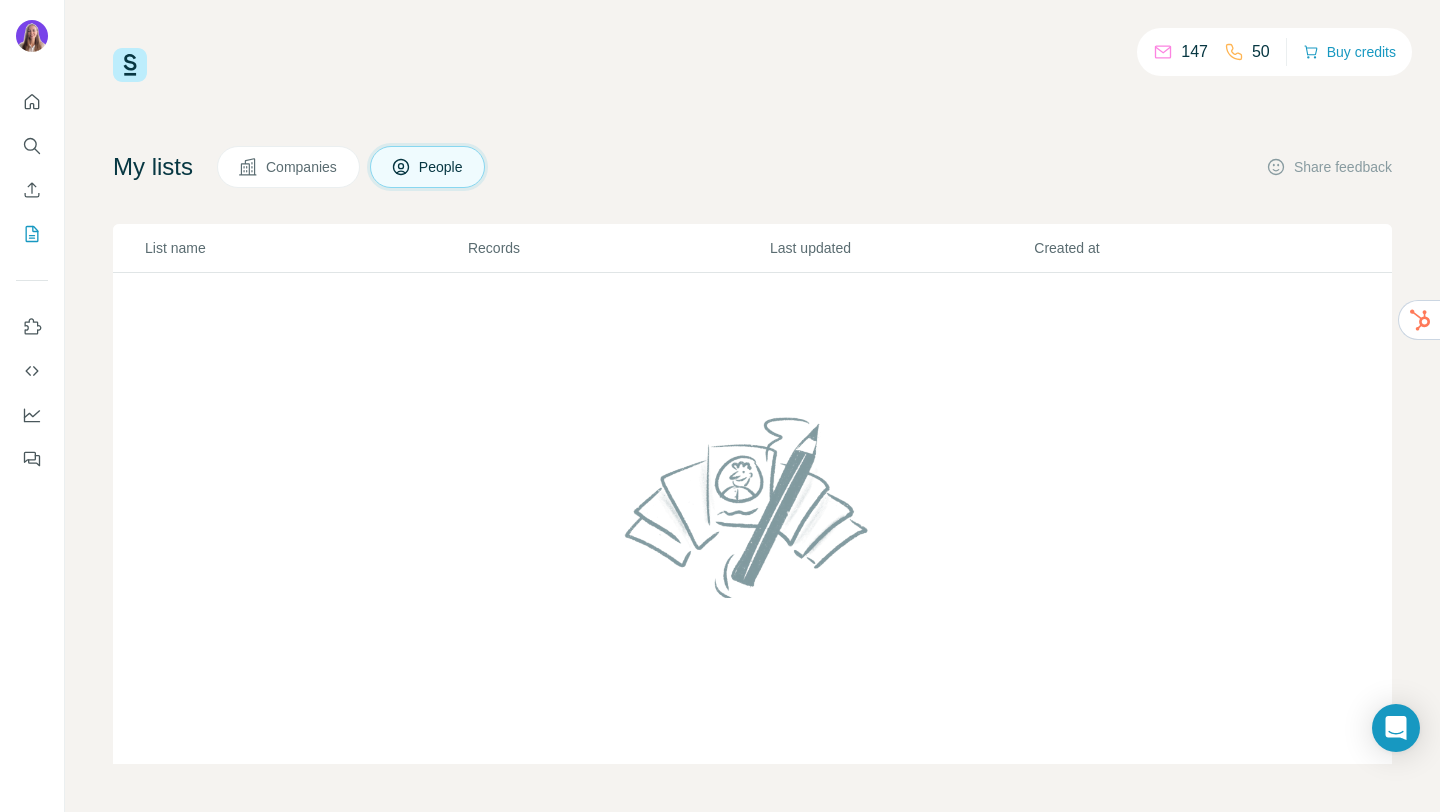 click on "People" at bounding box center (442, 167) 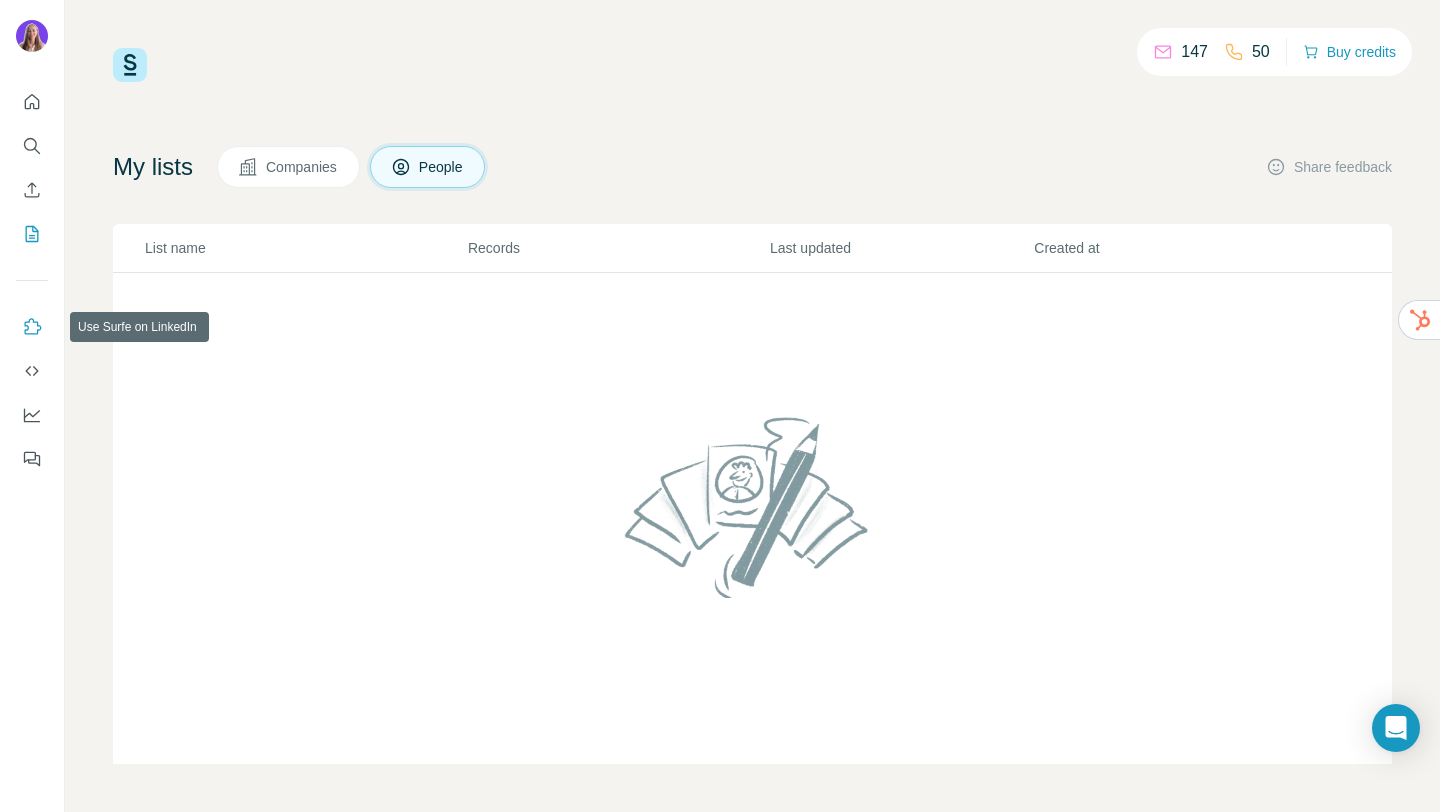 click 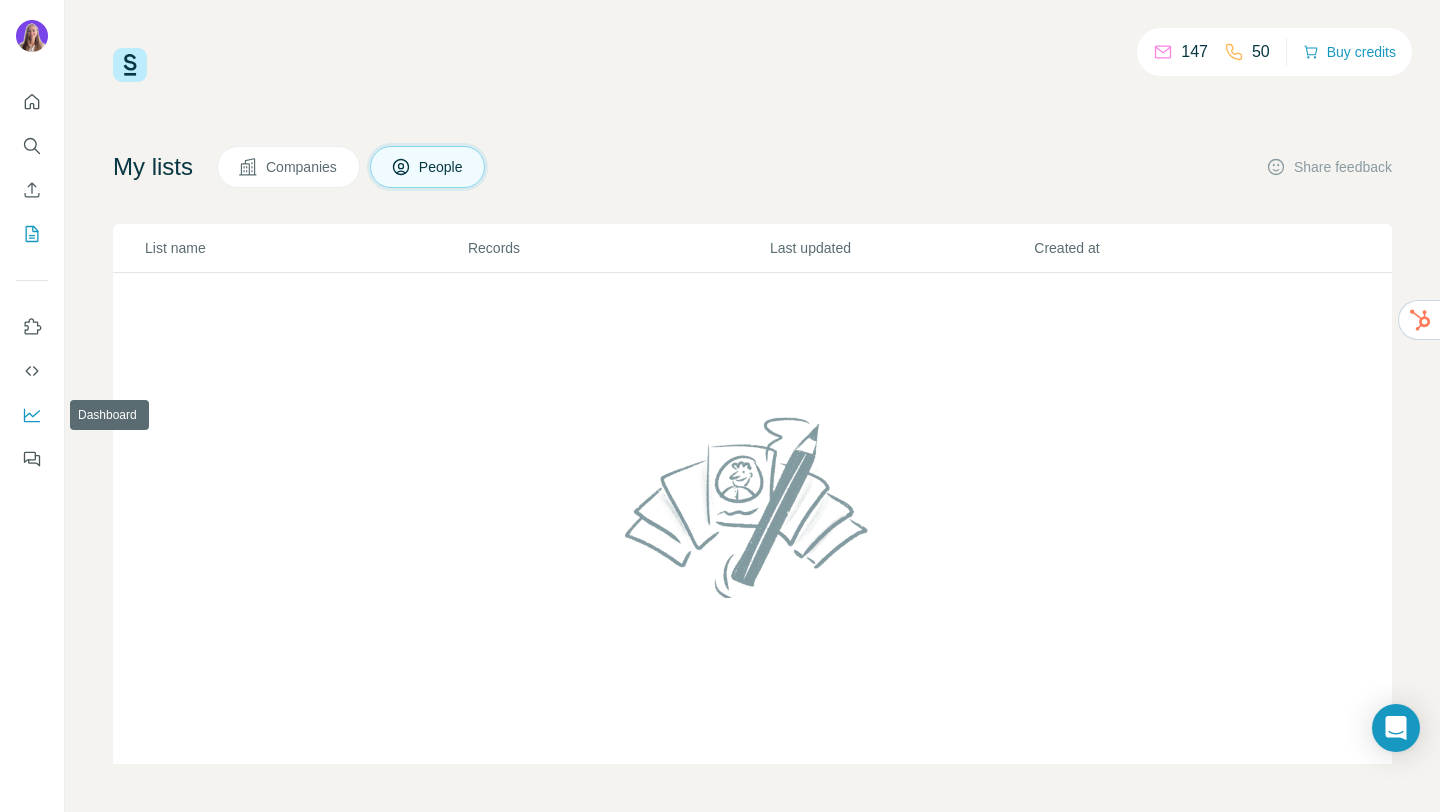 click 